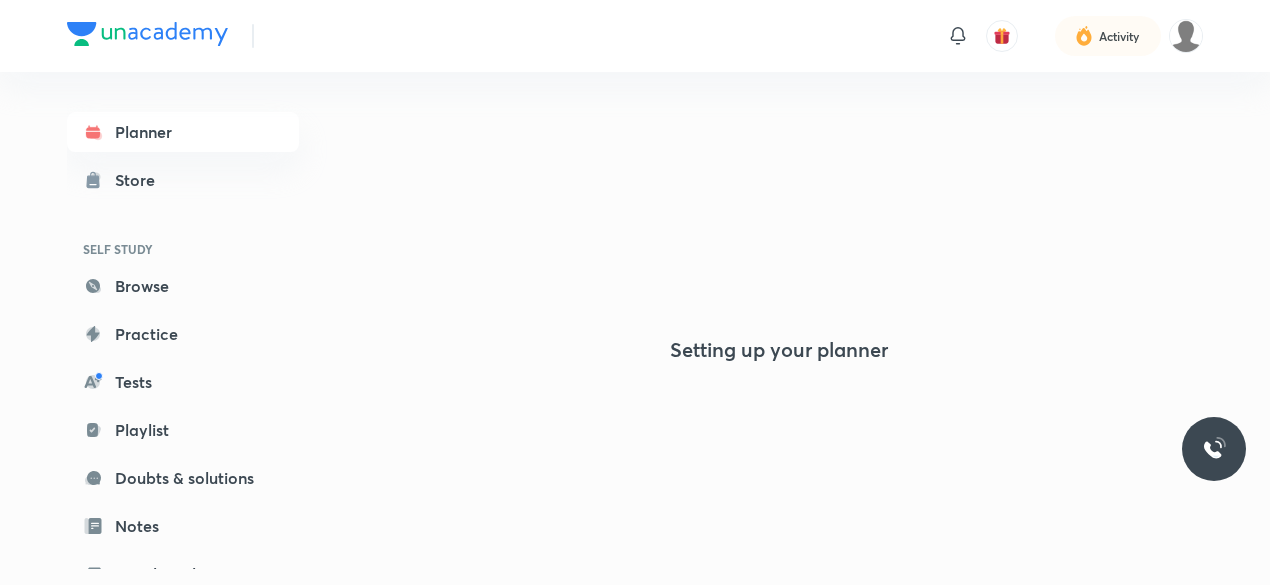 scroll, scrollTop: 0, scrollLeft: 0, axis: both 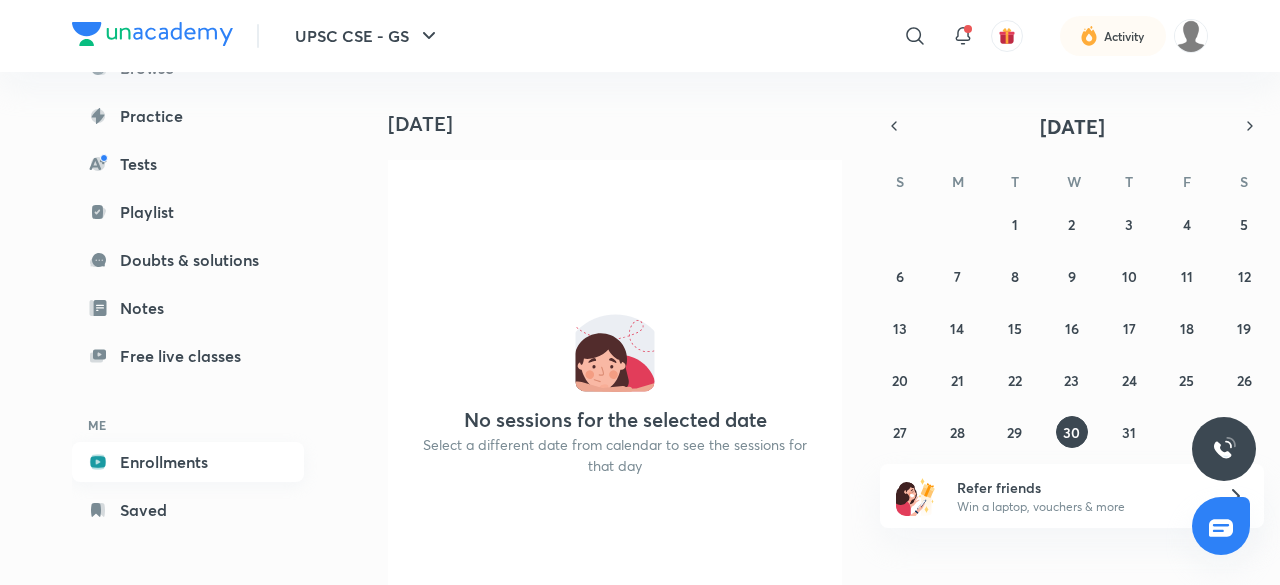 click on "Enrollments" at bounding box center (188, 462) 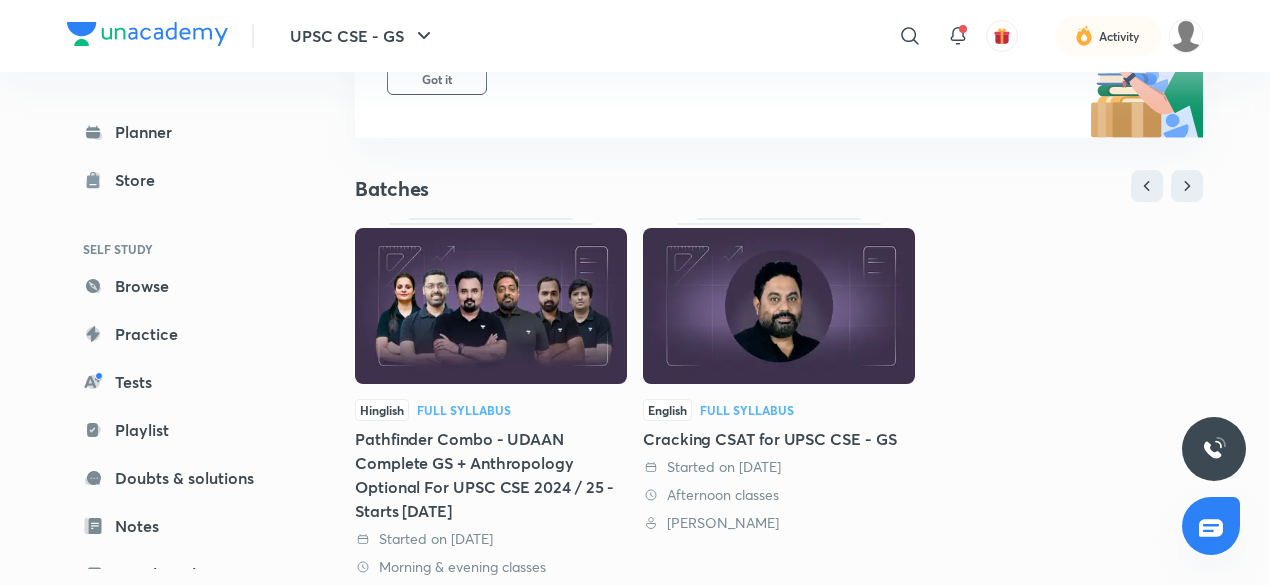 scroll, scrollTop: 312, scrollLeft: 0, axis: vertical 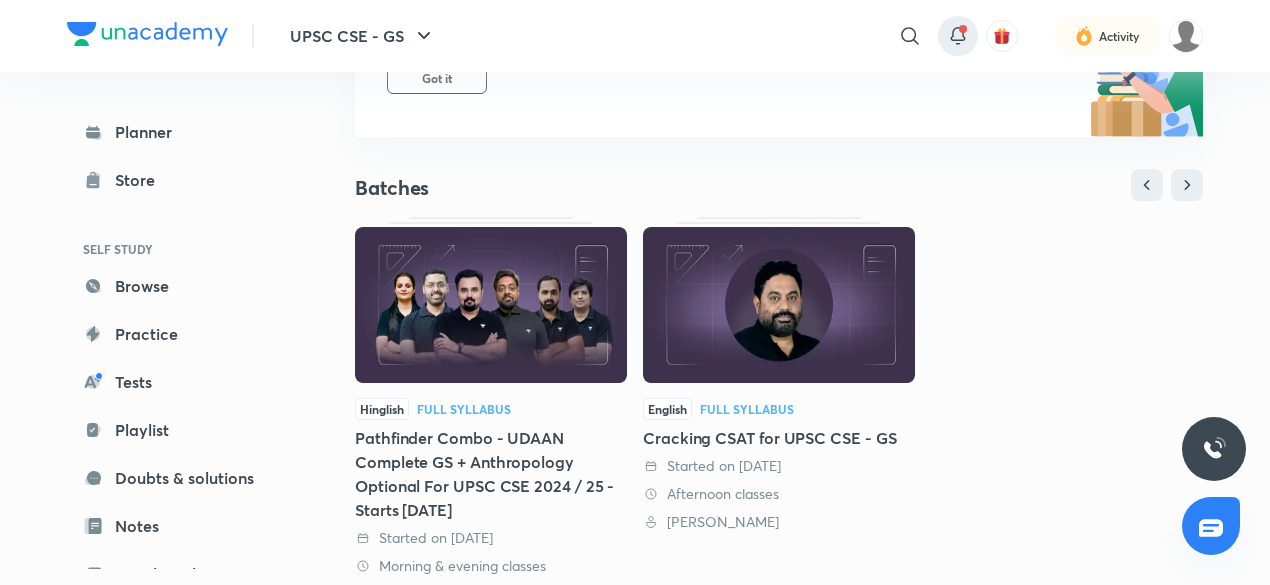 click 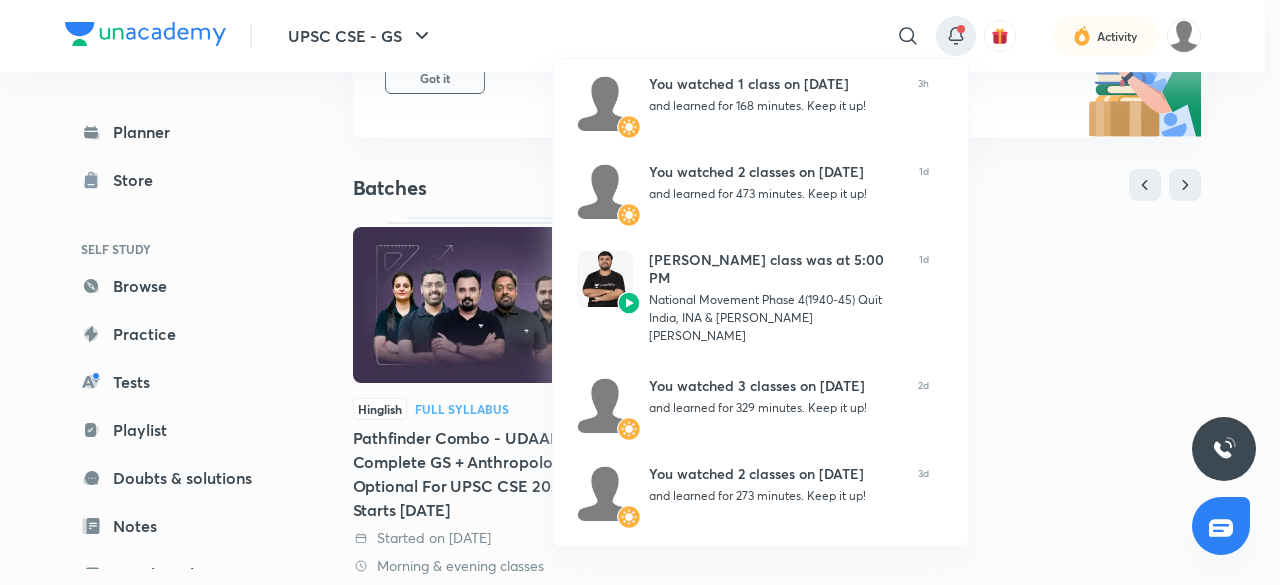 click at bounding box center [640, 292] 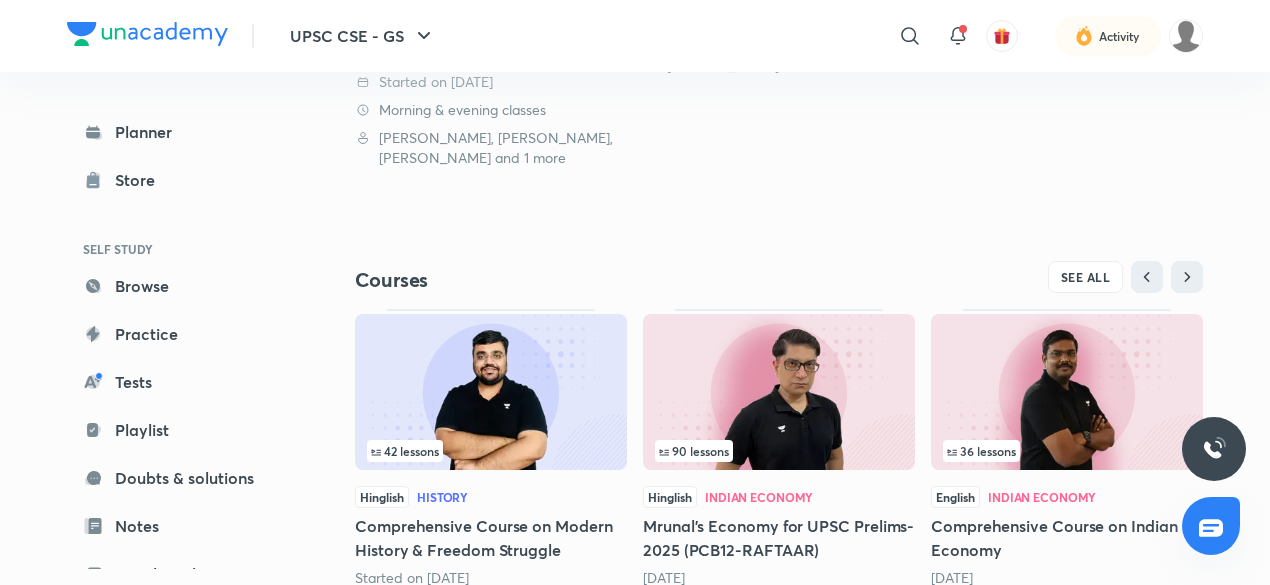 scroll, scrollTop: 838, scrollLeft: 0, axis: vertical 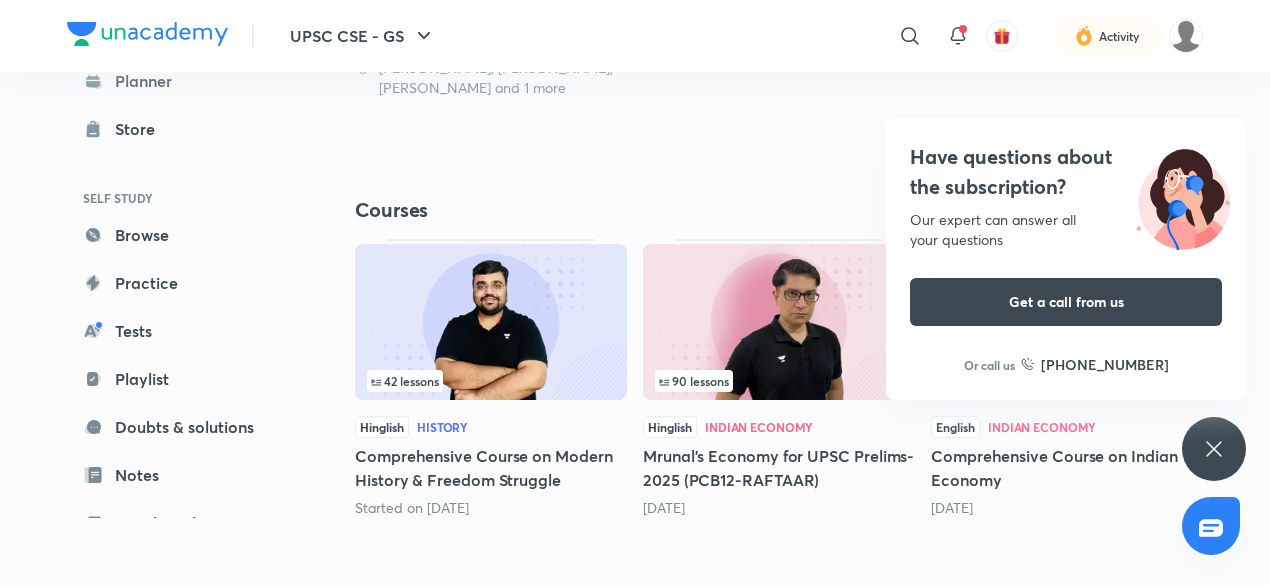 click 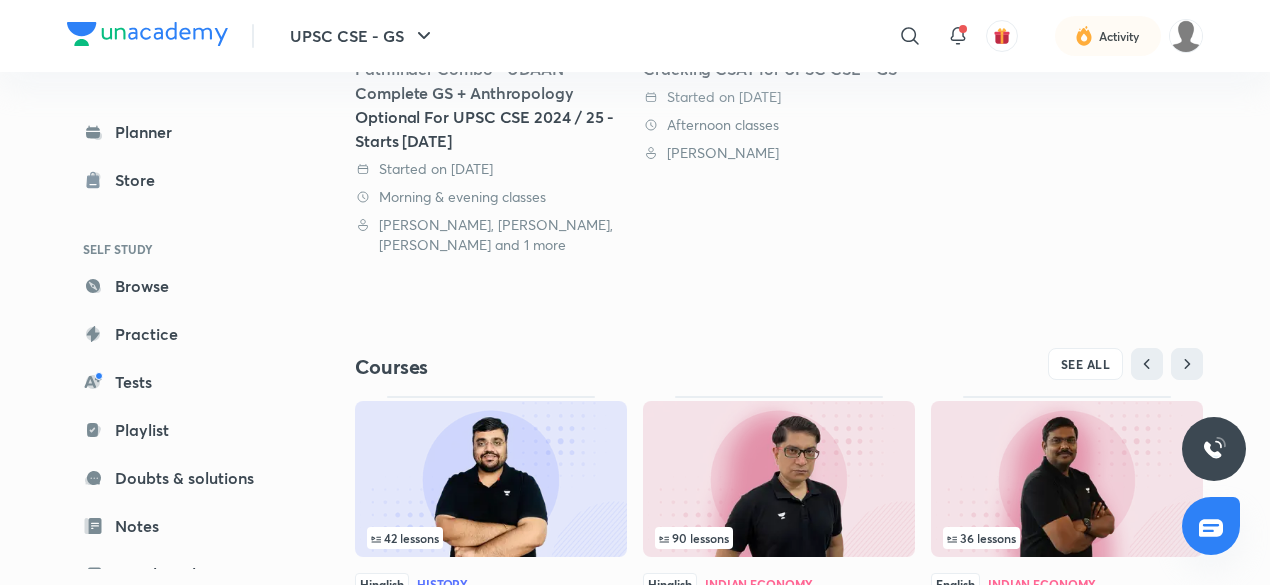 scroll, scrollTop: 838, scrollLeft: 0, axis: vertical 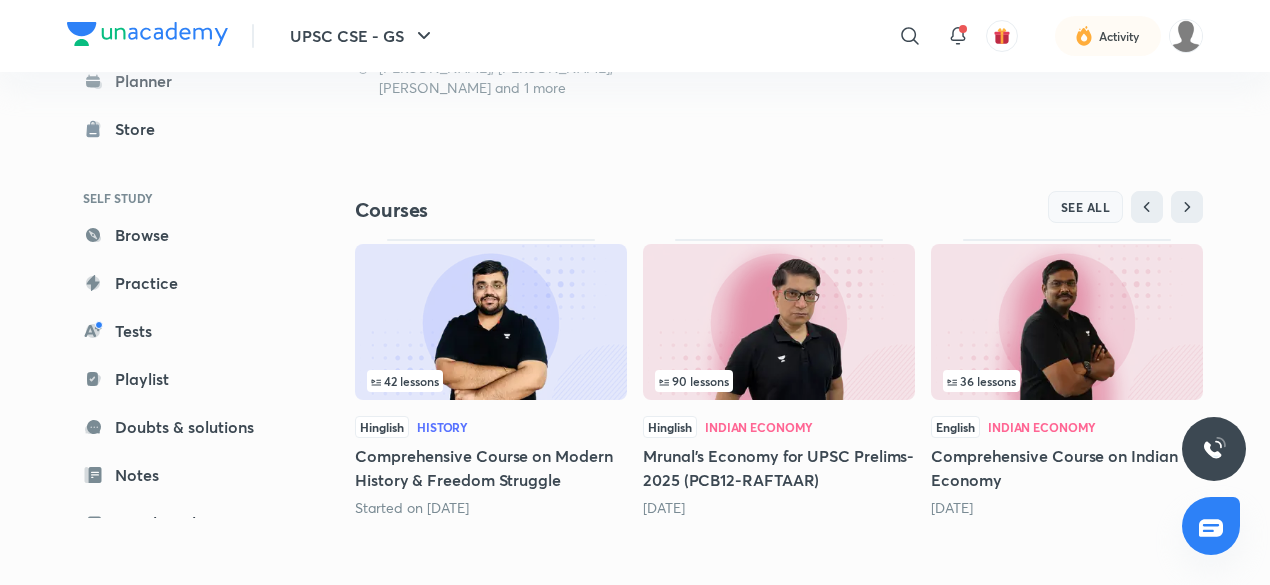 click on "SEE ALL" at bounding box center [1086, 207] 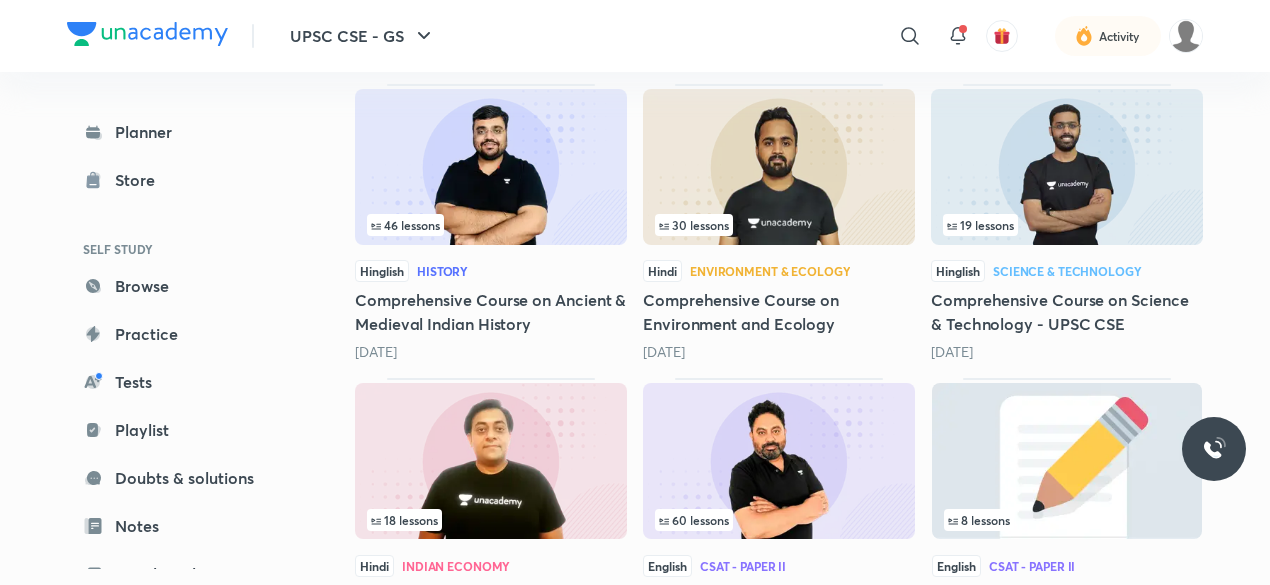 scroll, scrollTop: 887, scrollLeft: 0, axis: vertical 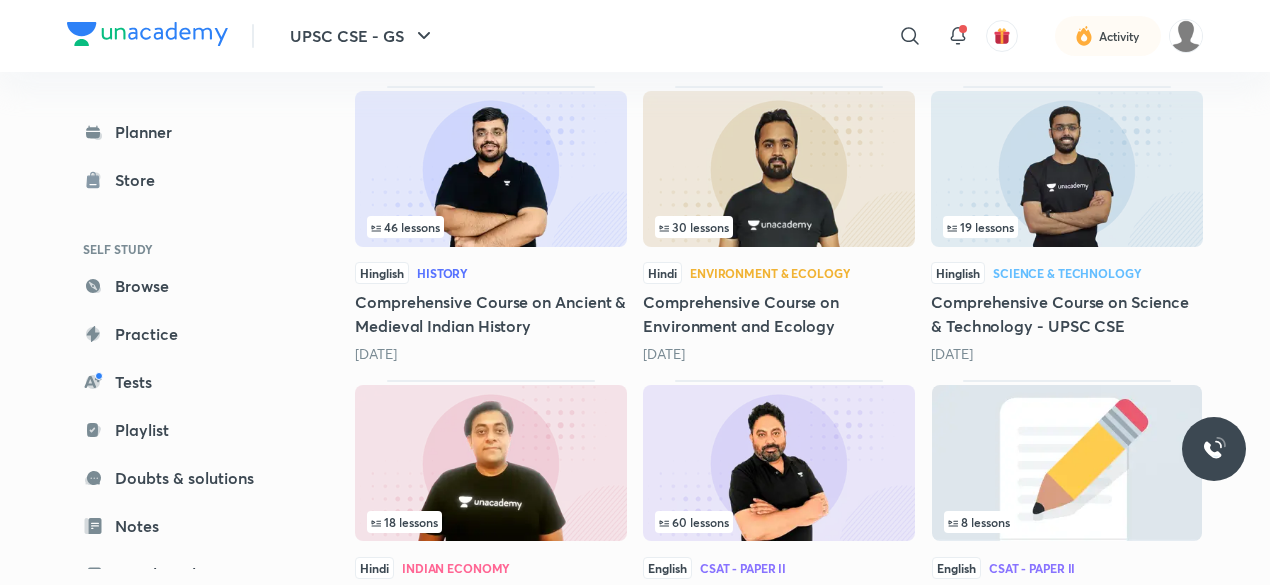 click at bounding box center [491, 169] 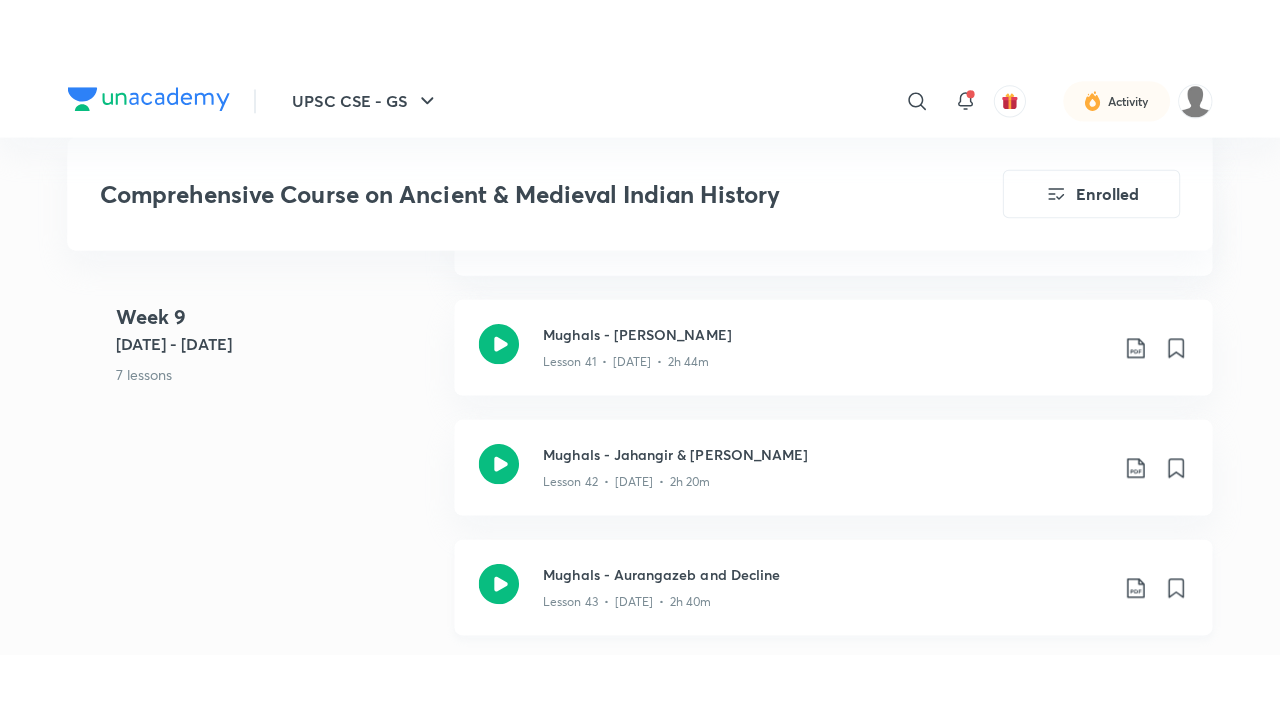 scroll, scrollTop: 7137, scrollLeft: 0, axis: vertical 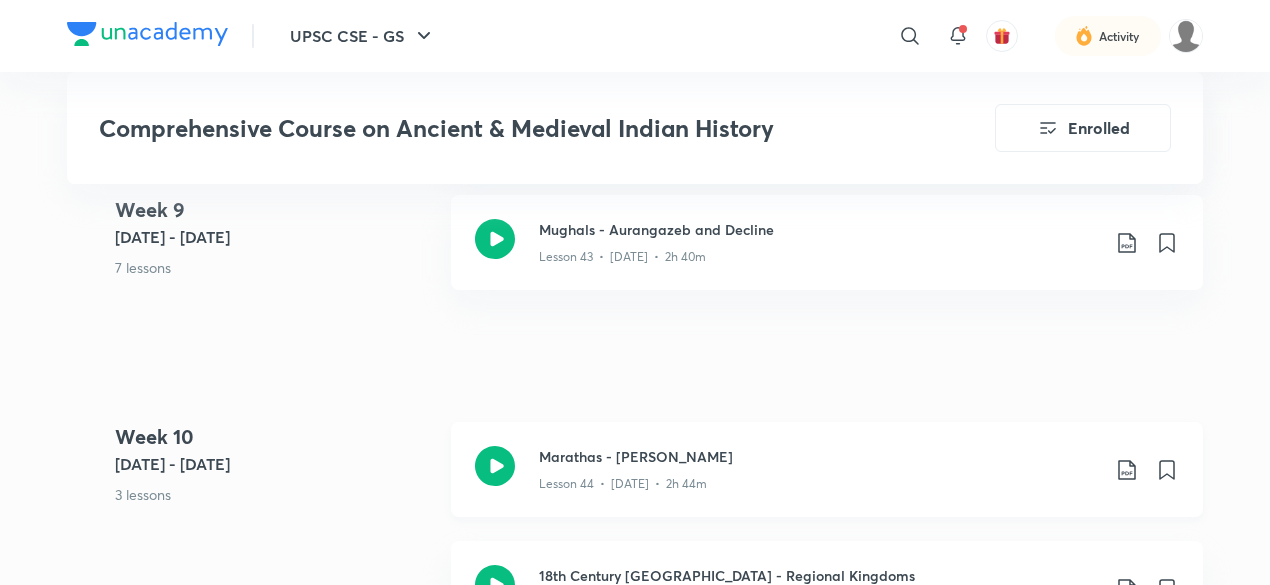 click on "Marathas - [PERSON_NAME]" at bounding box center (819, 456) 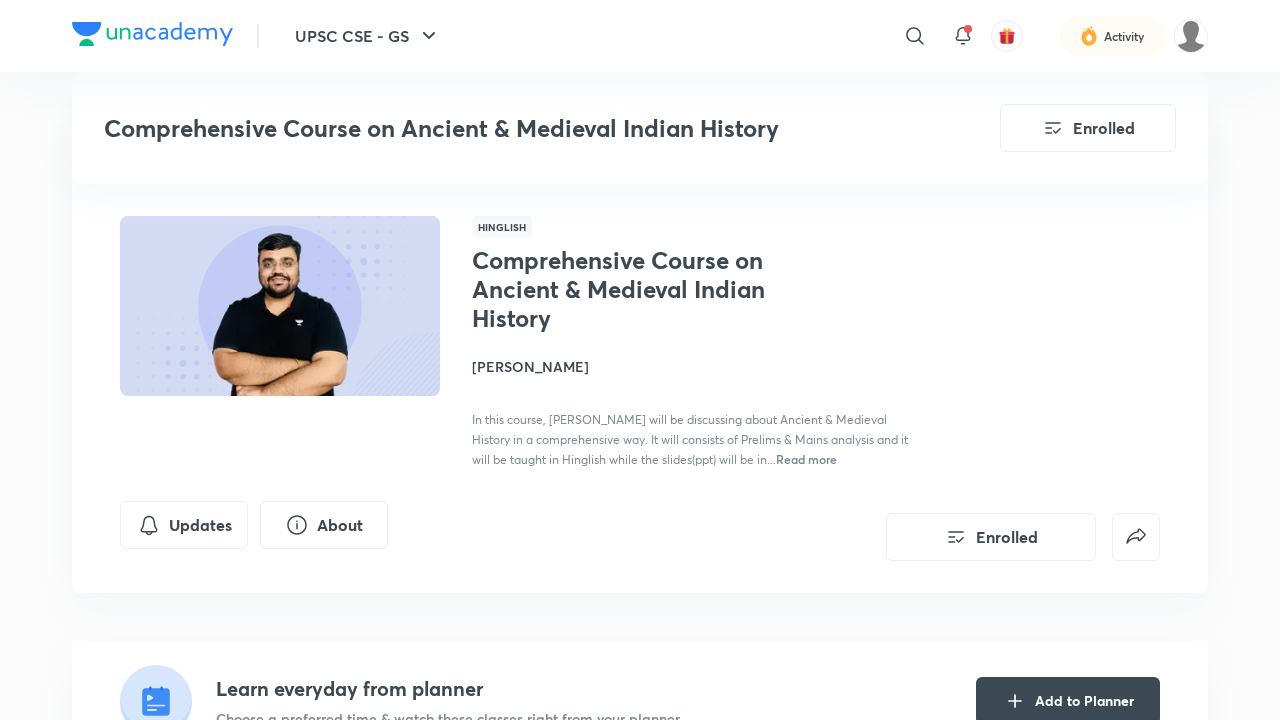 scroll, scrollTop: 7137, scrollLeft: 0, axis: vertical 